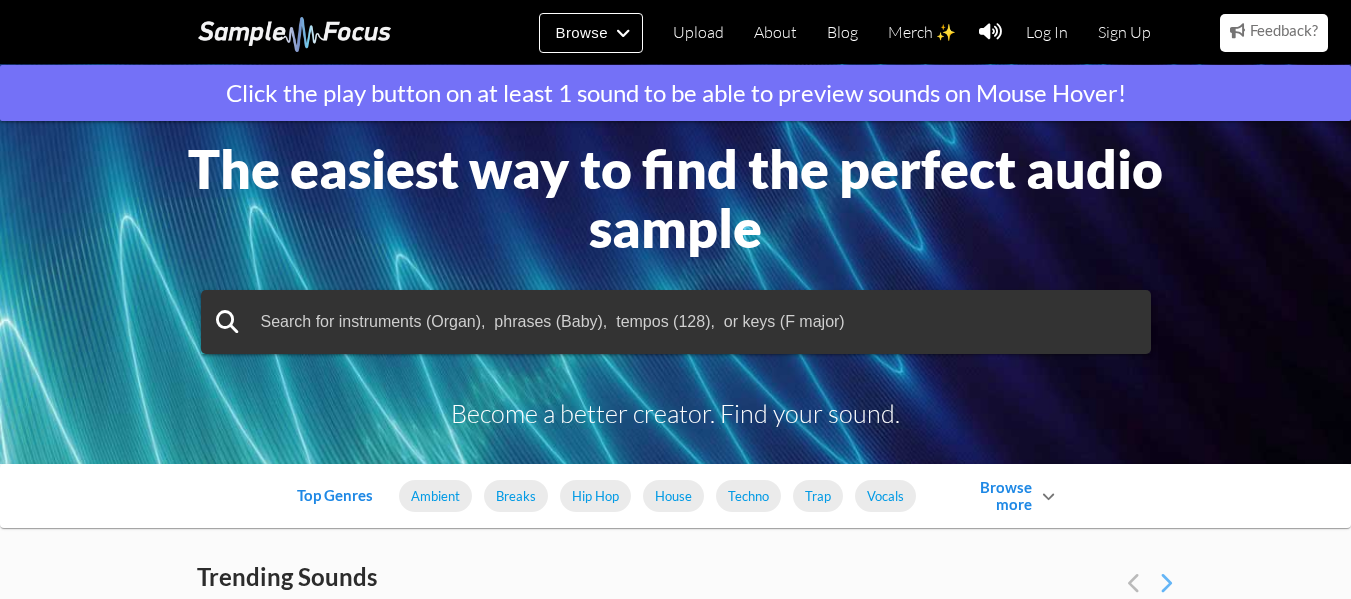 scroll, scrollTop: 0, scrollLeft: 0, axis: both 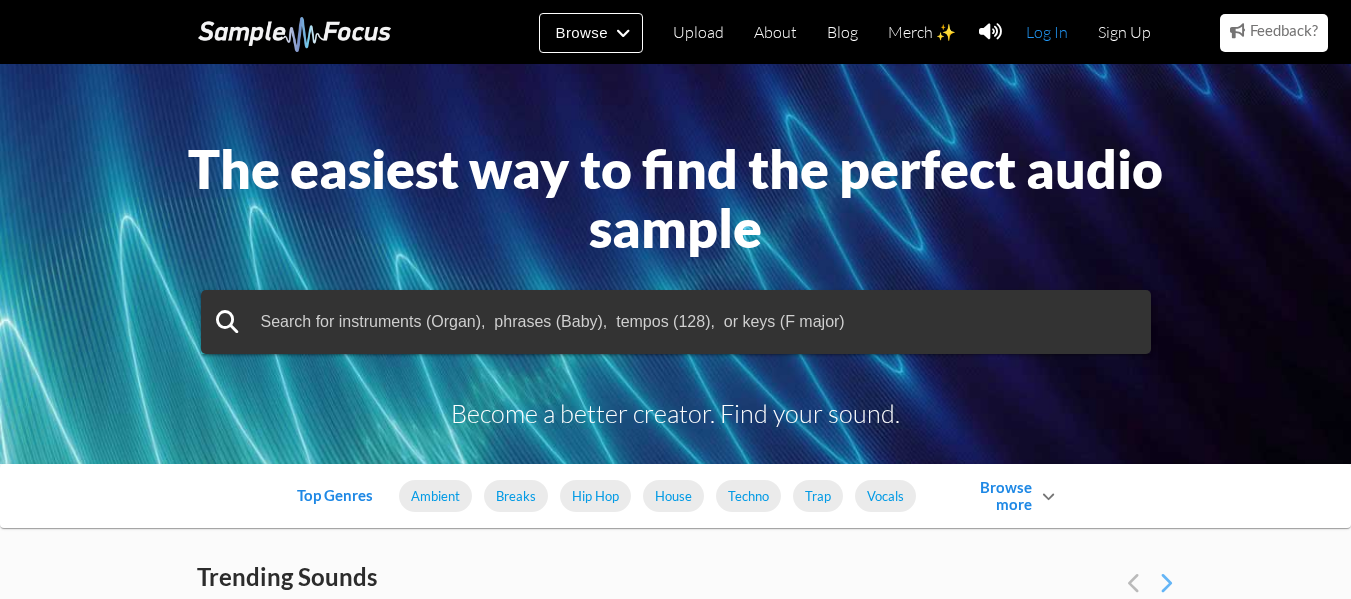 click on "Log In" at bounding box center [1047, 32] 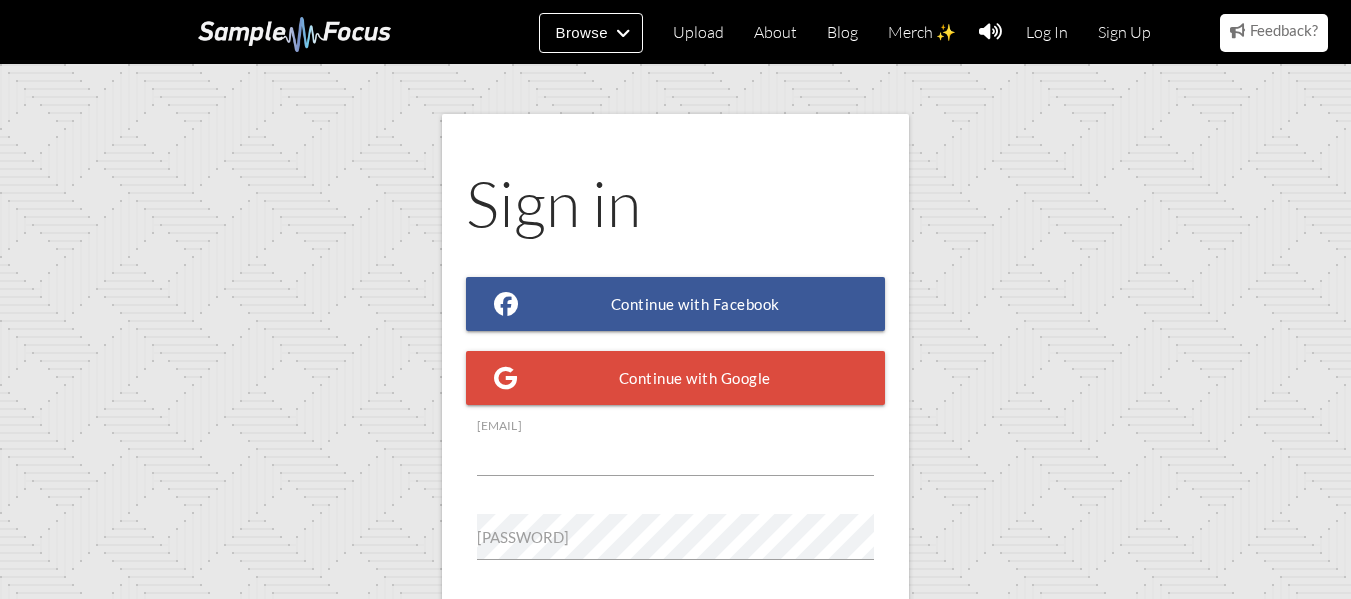 scroll, scrollTop: 210, scrollLeft: 0, axis: vertical 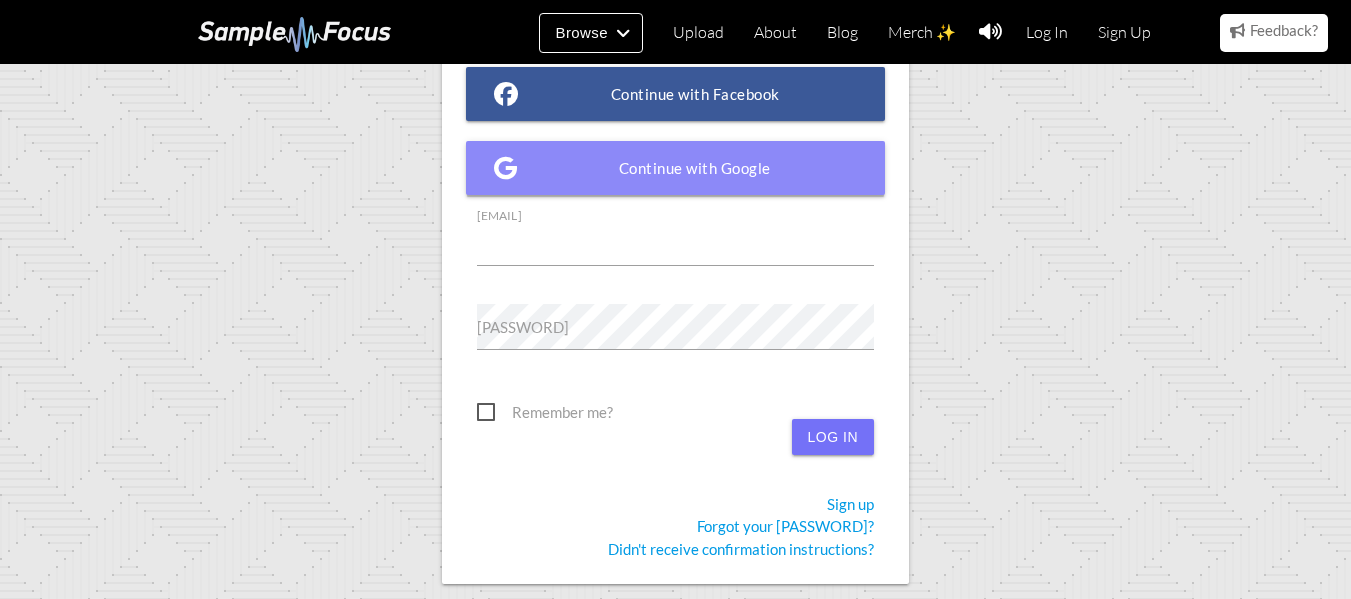 click on "Continue with Google" at bounding box center [676, 168] 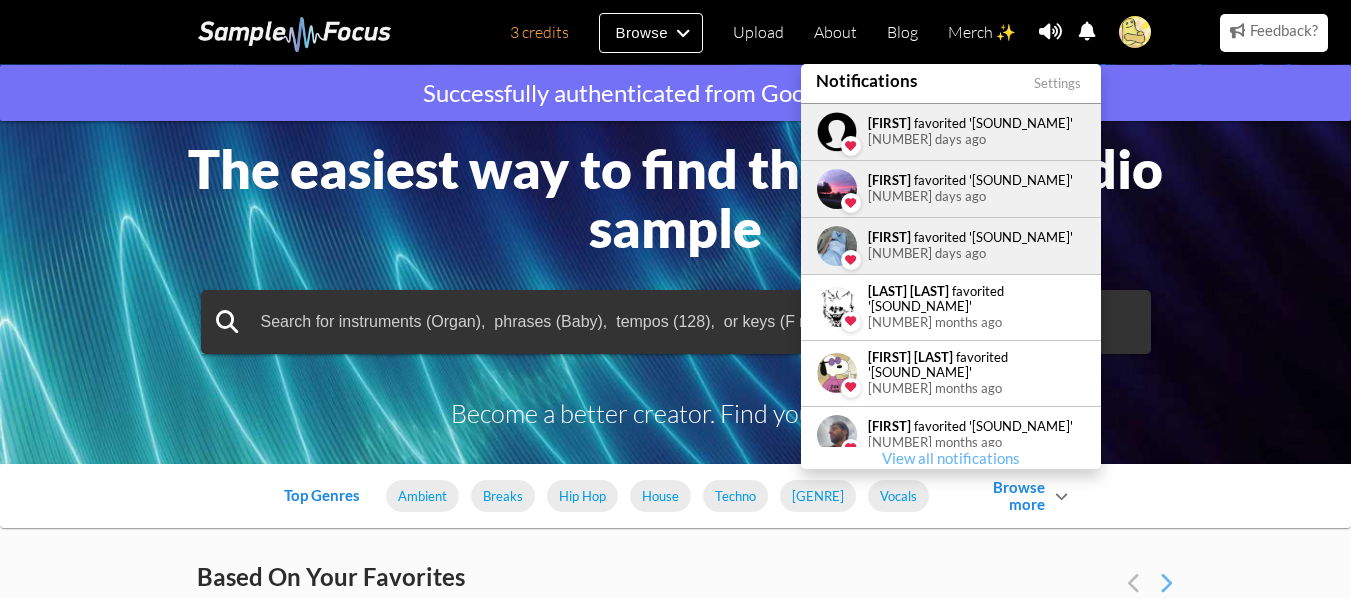 scroll, scrollTop: 0, scrollLeft: 0, axis: both 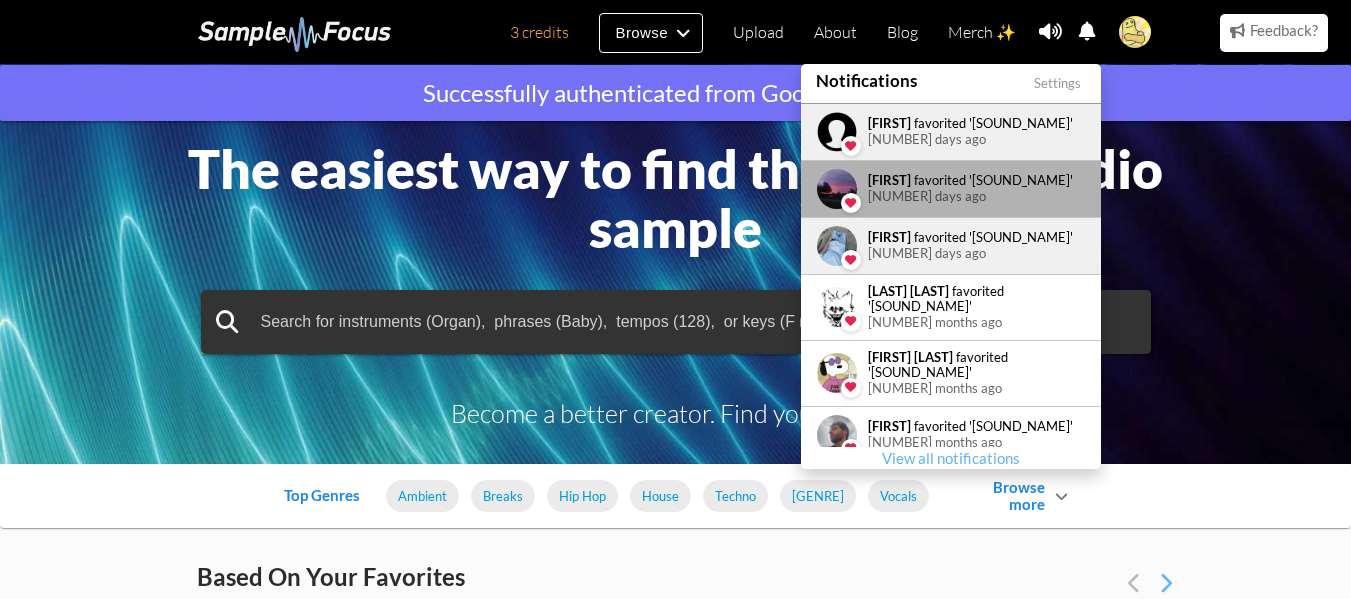 click on "[FIRST] favorited '[SOUND_NAME]'" at bounding box center (970, 120) 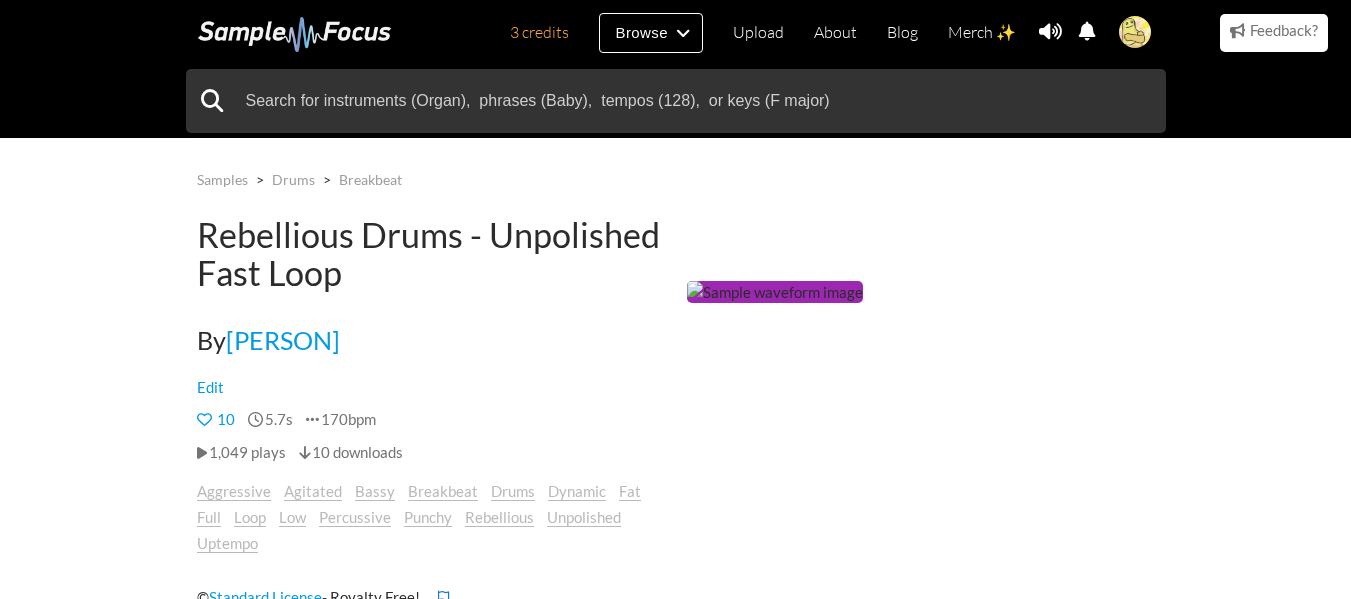 scroll, scrollTop: 0, scrollLeft: 0, axis: both 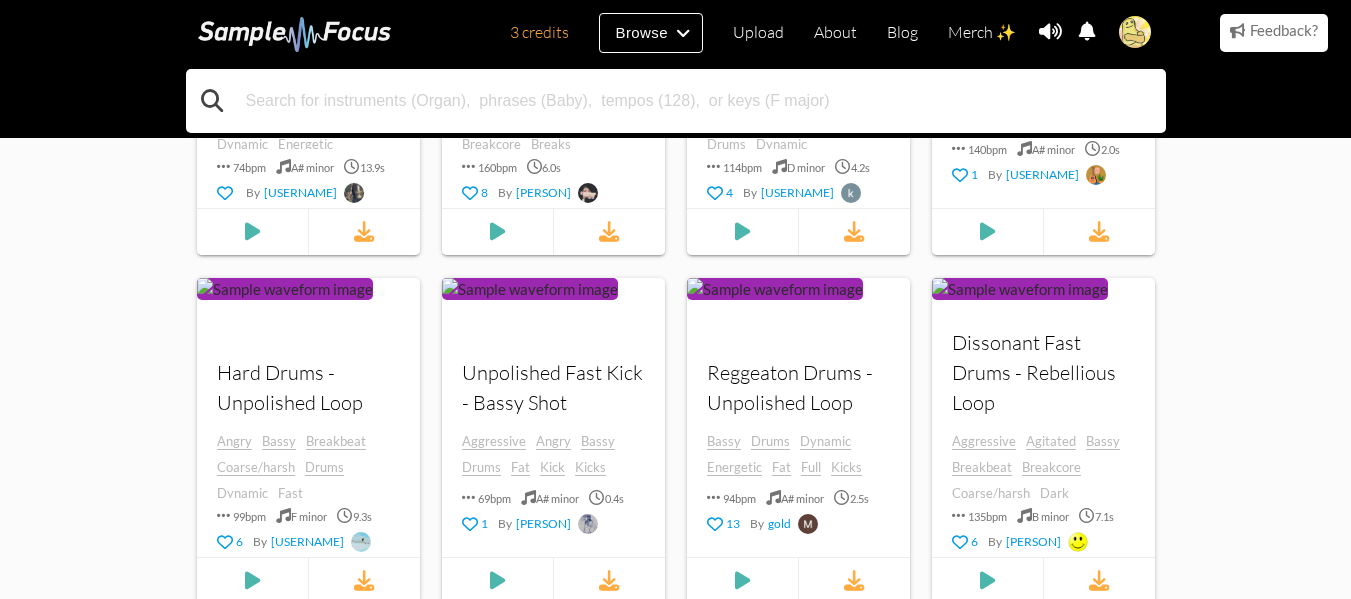 click at bounding box center (676, 101) 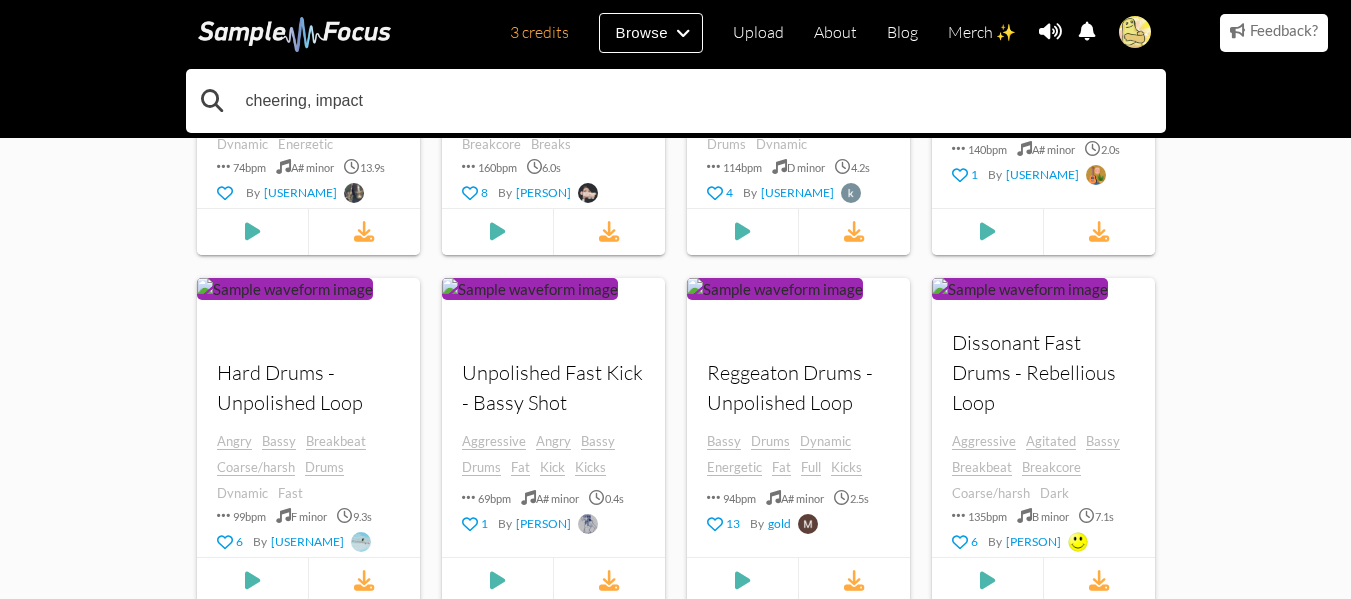 type on "cheering, impact" 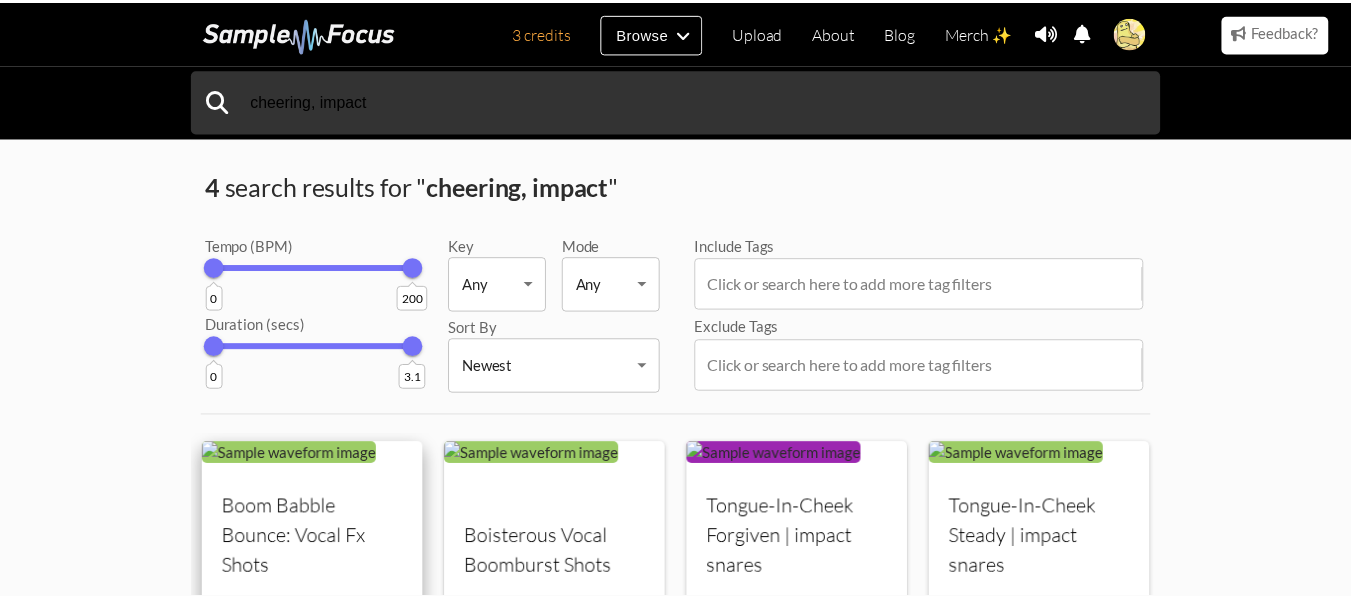 scroll, scrollTop: 300, scrollLeft: 0, axis: vertical 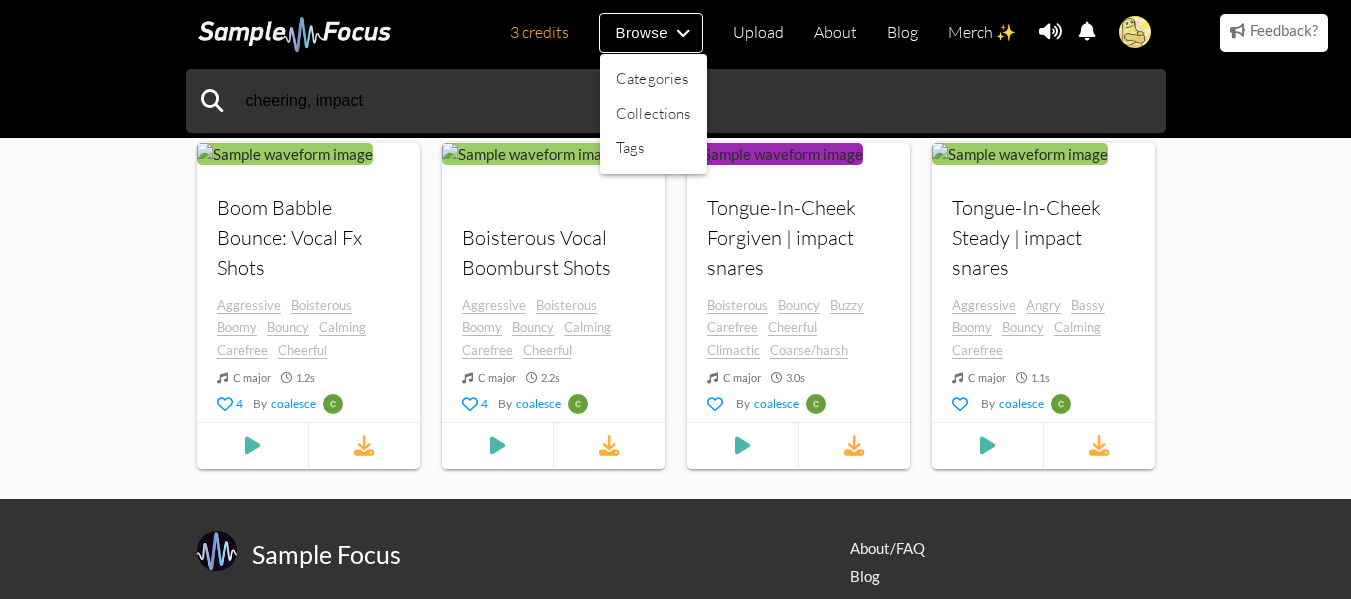 drag, startPoint x: 441, startPoint y: 96, endPoint x: 355, endPoint y: 106, distance: 86.579445 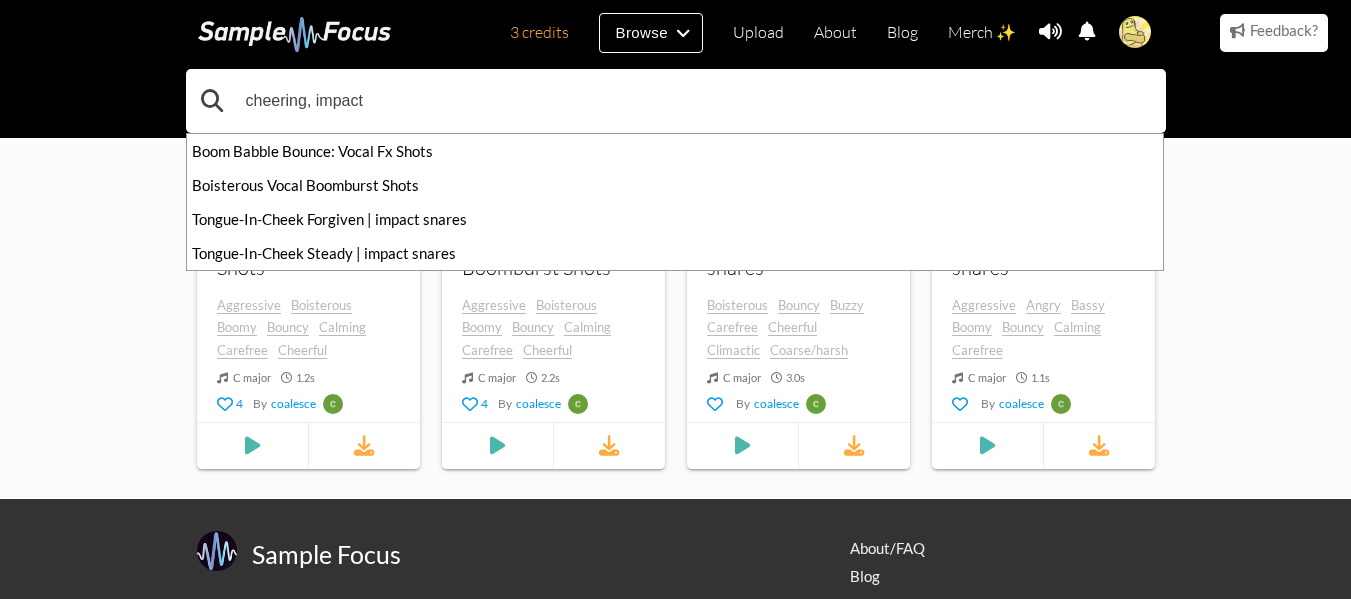 drag, startPoint x: 393, startPoint y: 99, endPoint x: 308, endPoint y: 103, distance: 85.09406 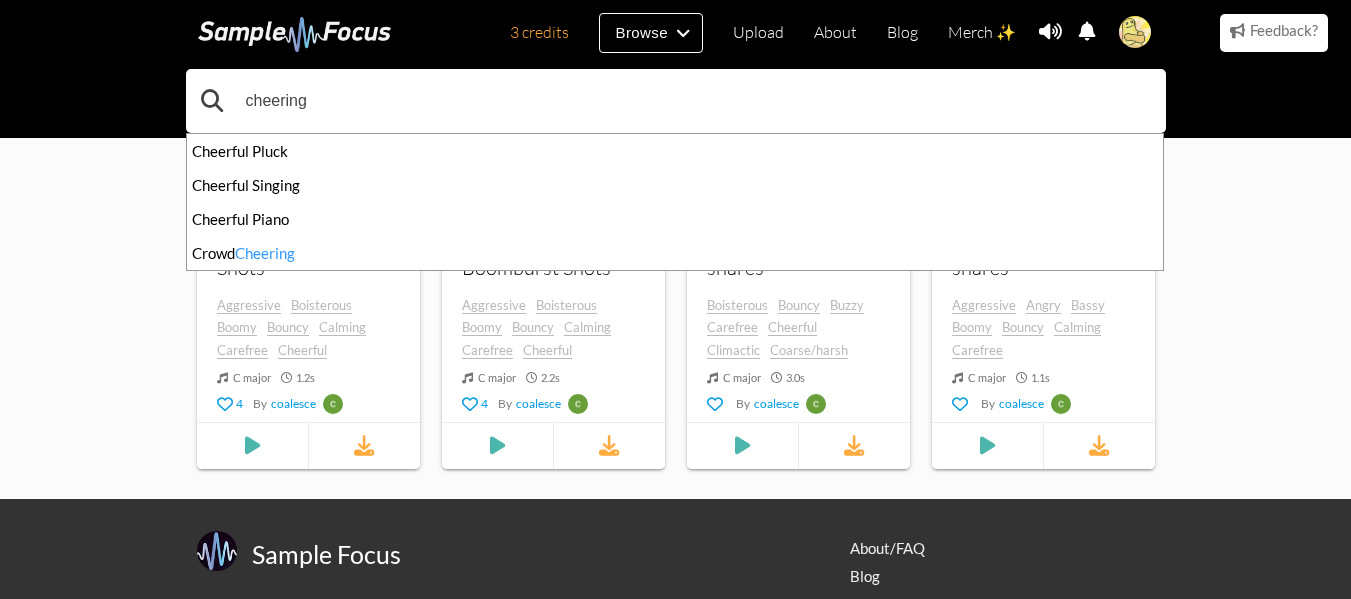 type on "cheering" 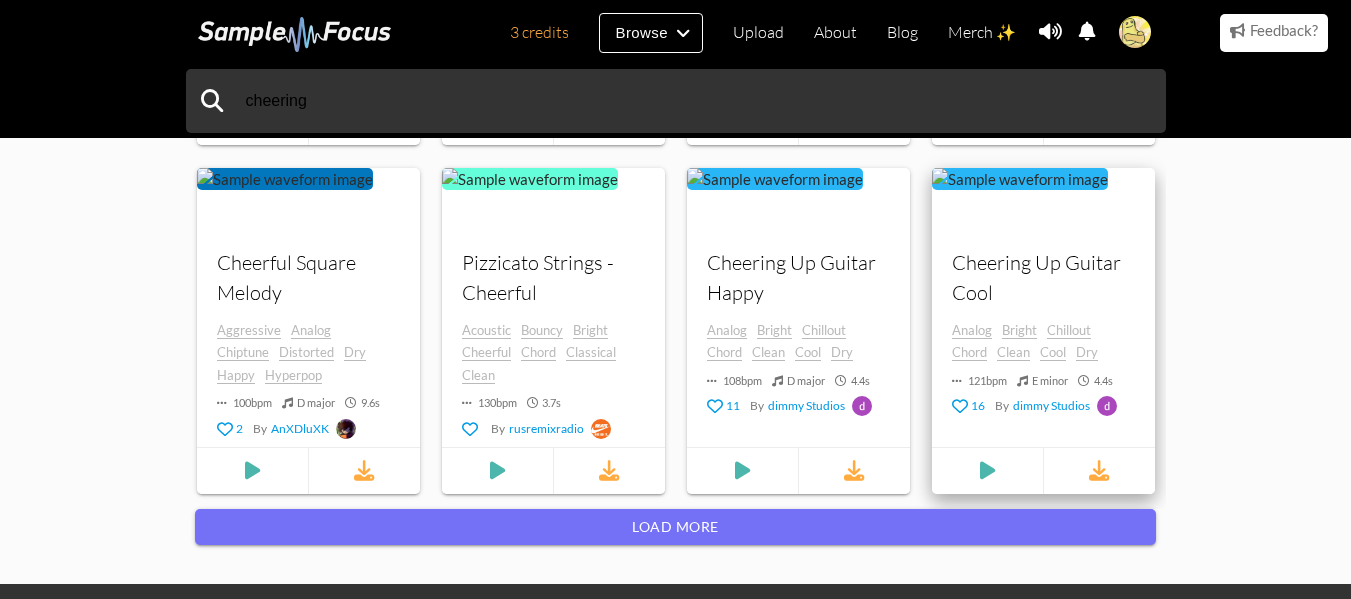 scroll, scrollTop: 2300, scrollLeft: 0, axis: vertical 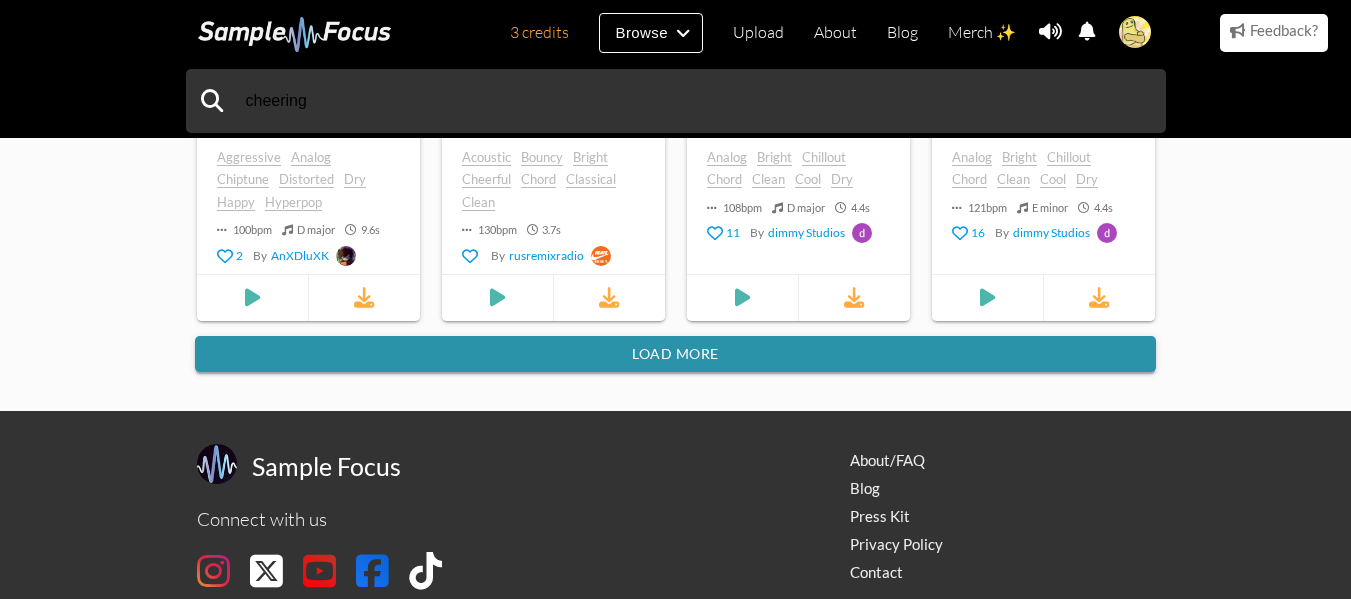 click on "Load more" at bounding box center (675, 354) 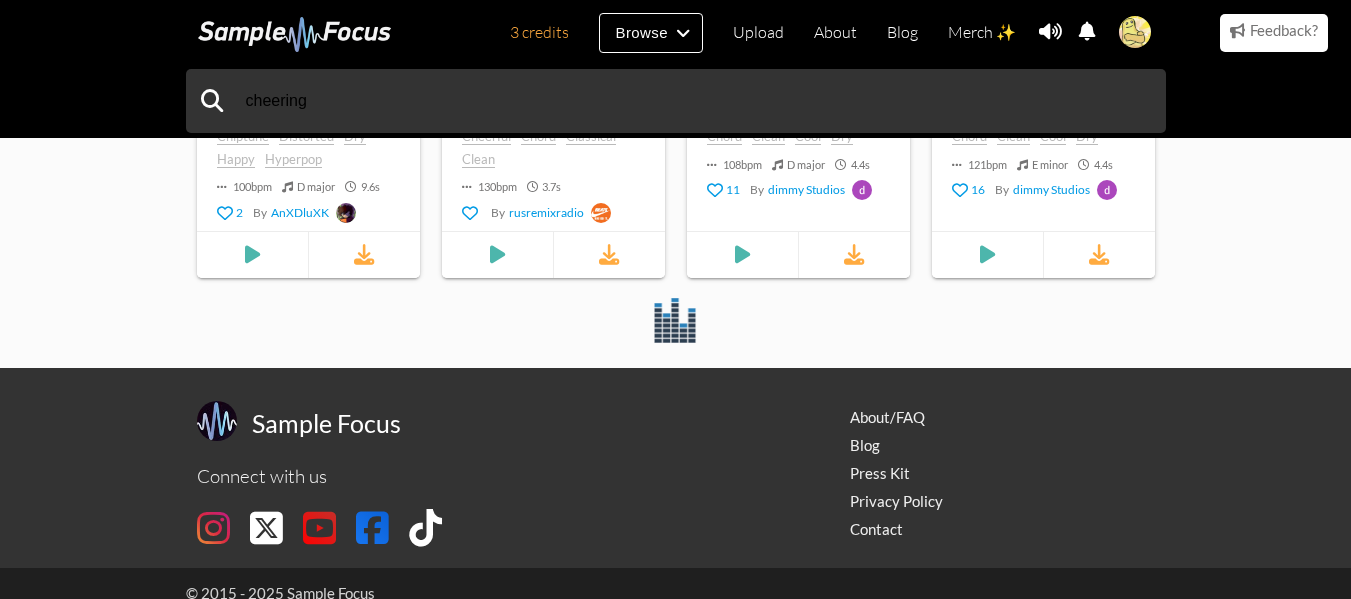 scroll, scrollTop: 2362, scrollLeft: 0, axis: vertical 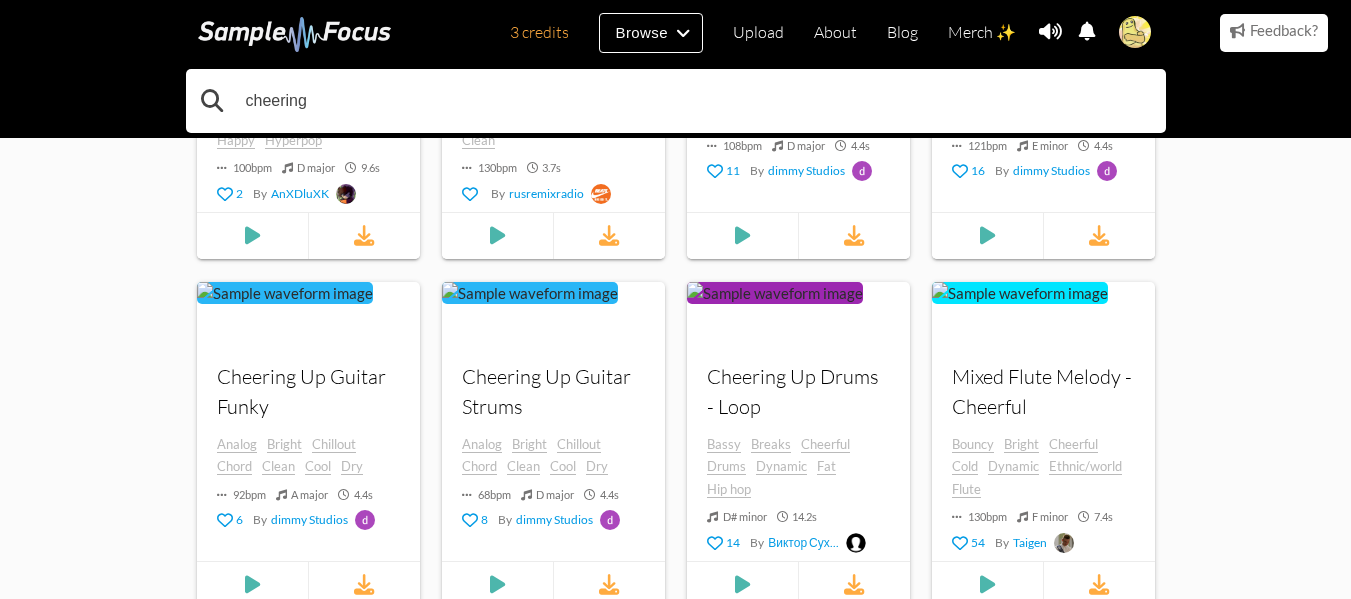 click on "cheering" at bounding box center (676, 101) 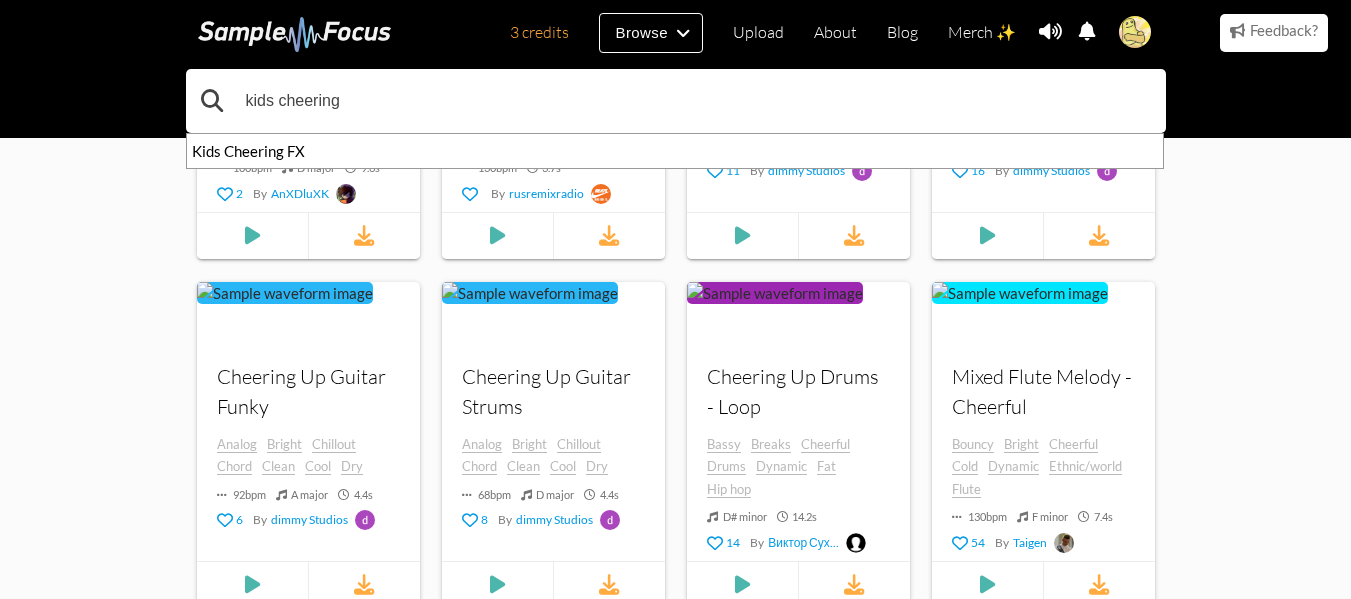 type on "kids cheering" 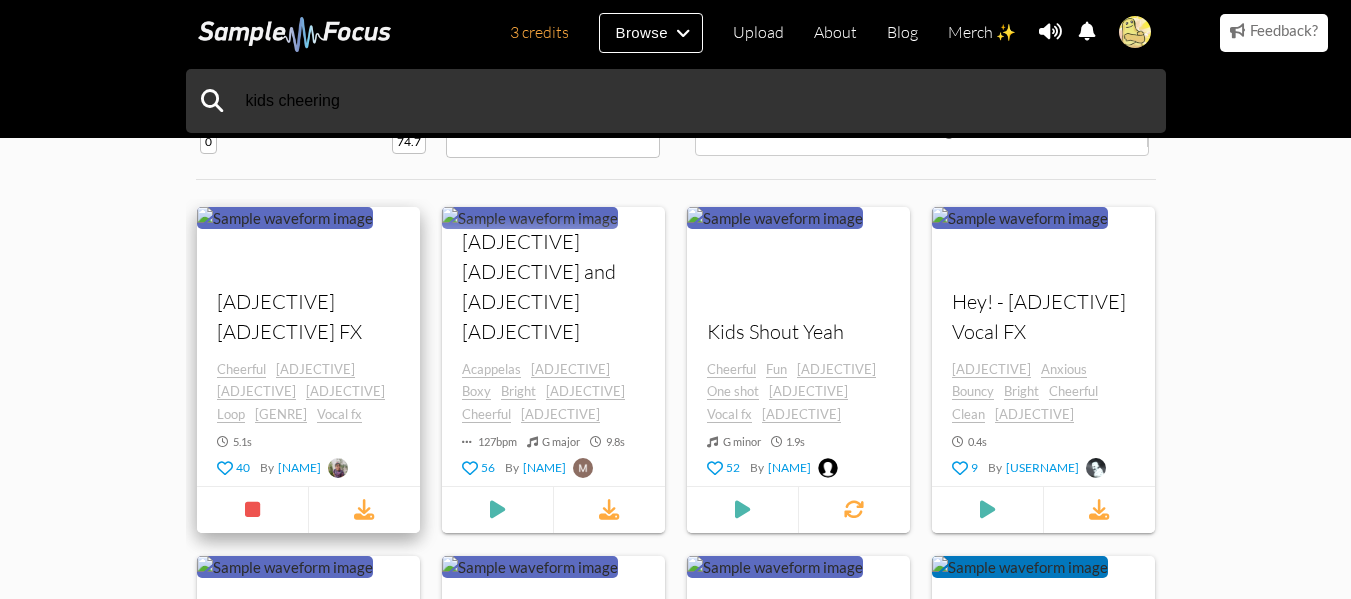 scroll, scrollTop: 200, scrollLeft: 0, axis: vertical 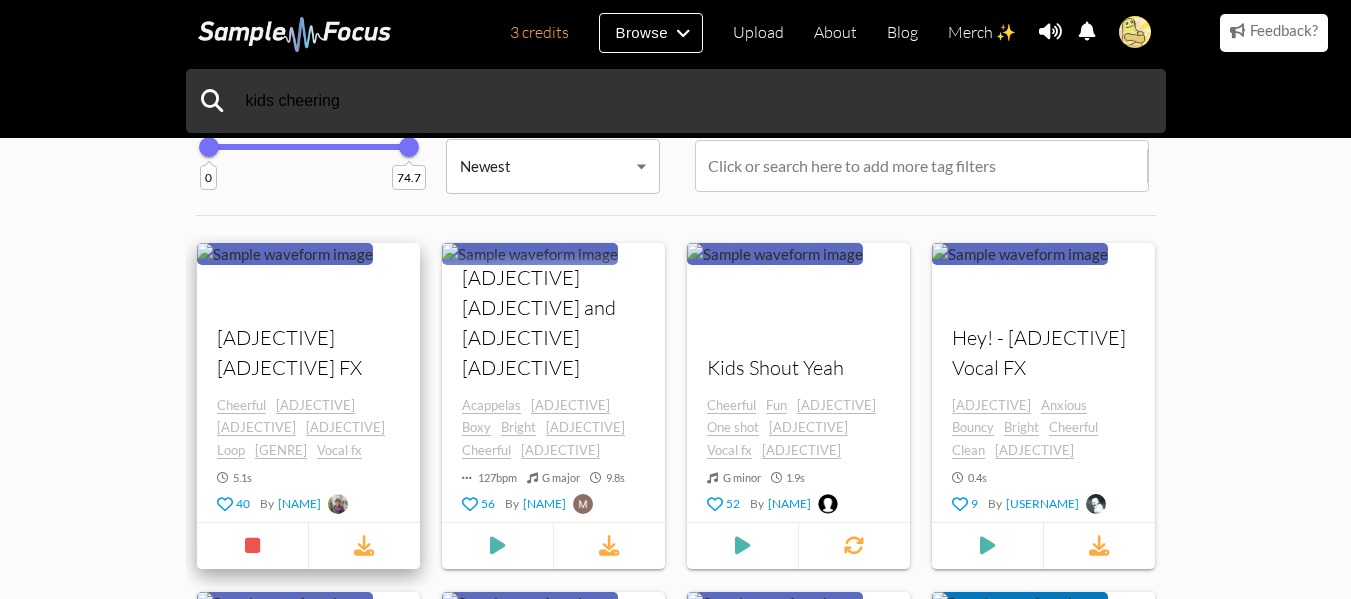 click at bounding box center [200, 317] 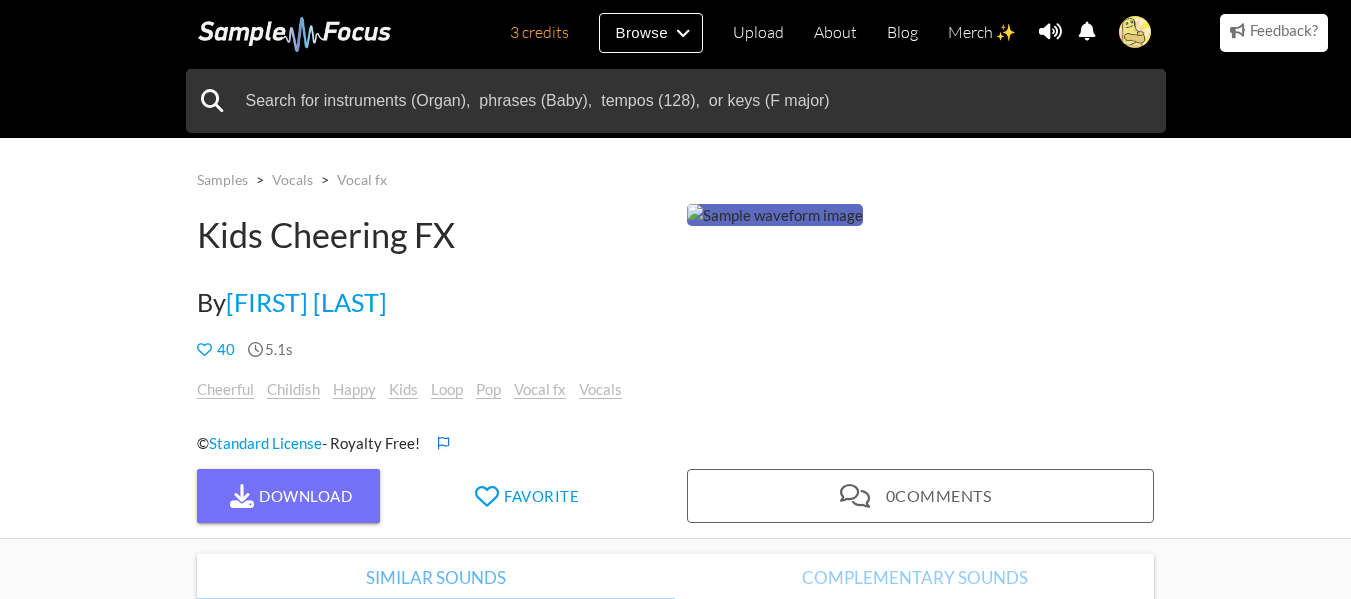 scroll, scrollTop: 0, scrollLeft: 0, axis: both 